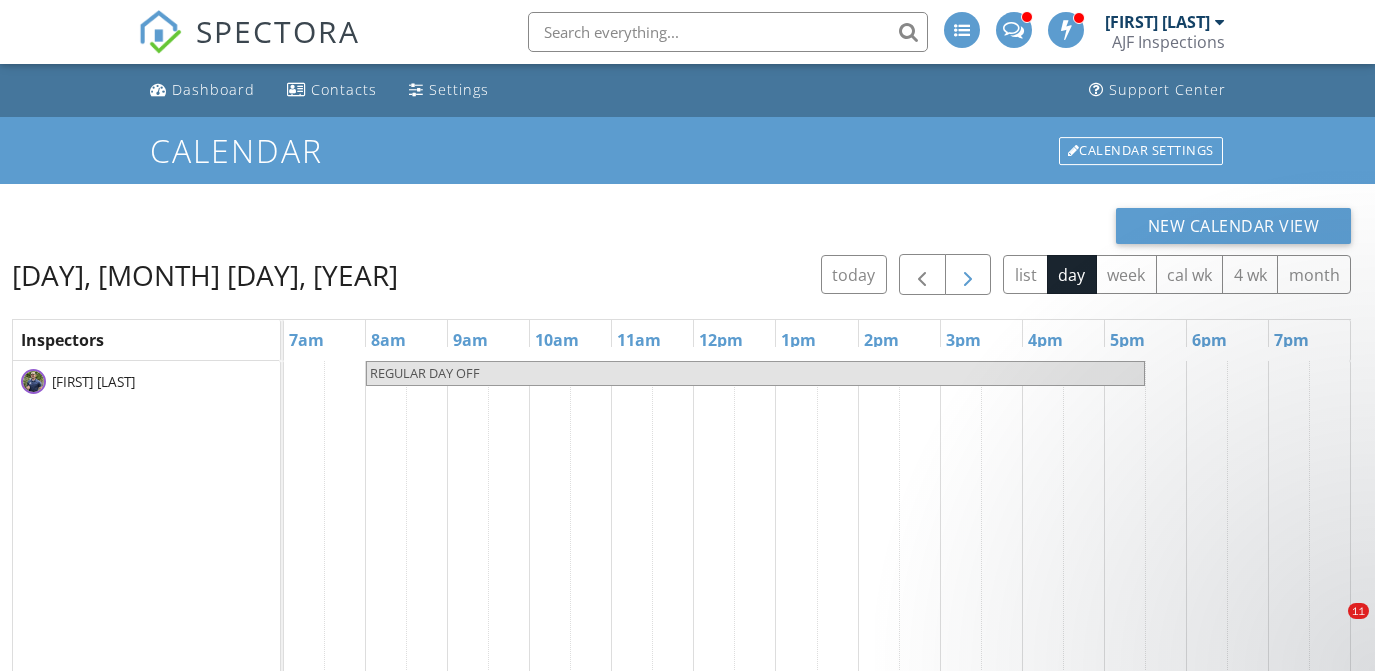 scroll, scrollTop: 0, scrollLeft: 0, axis: both 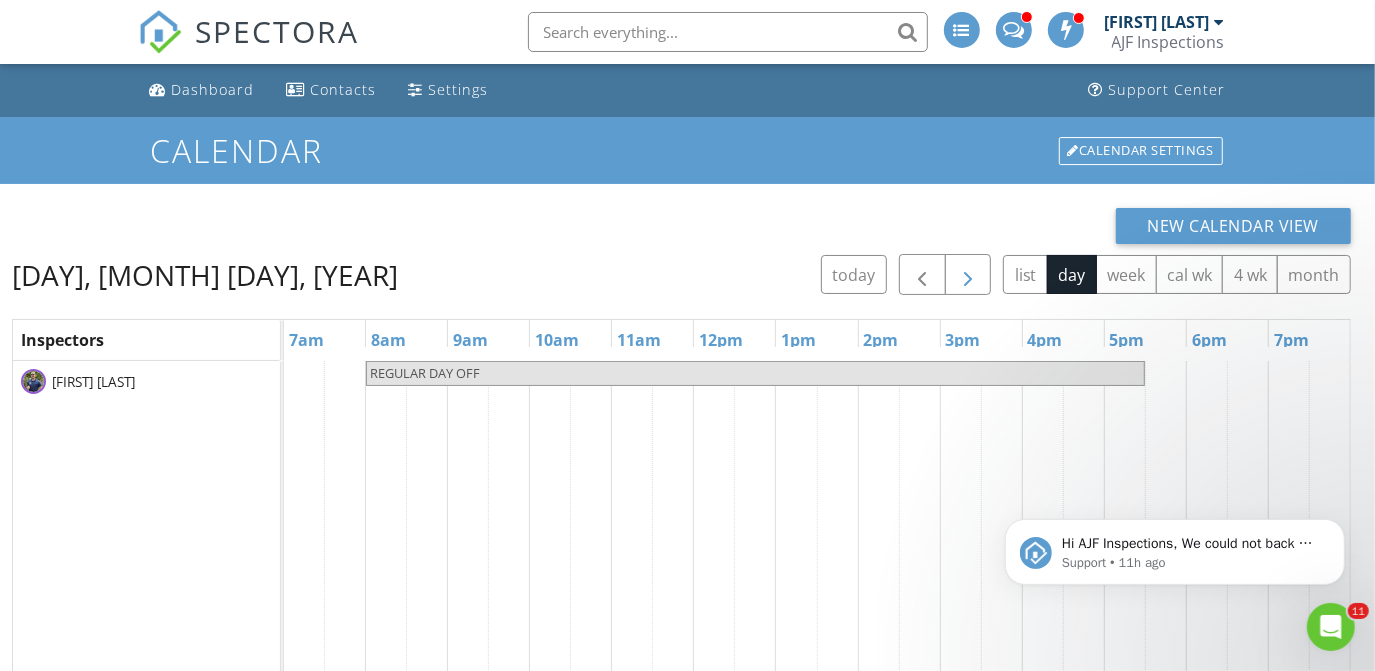 click at bounding box center [968, 275] 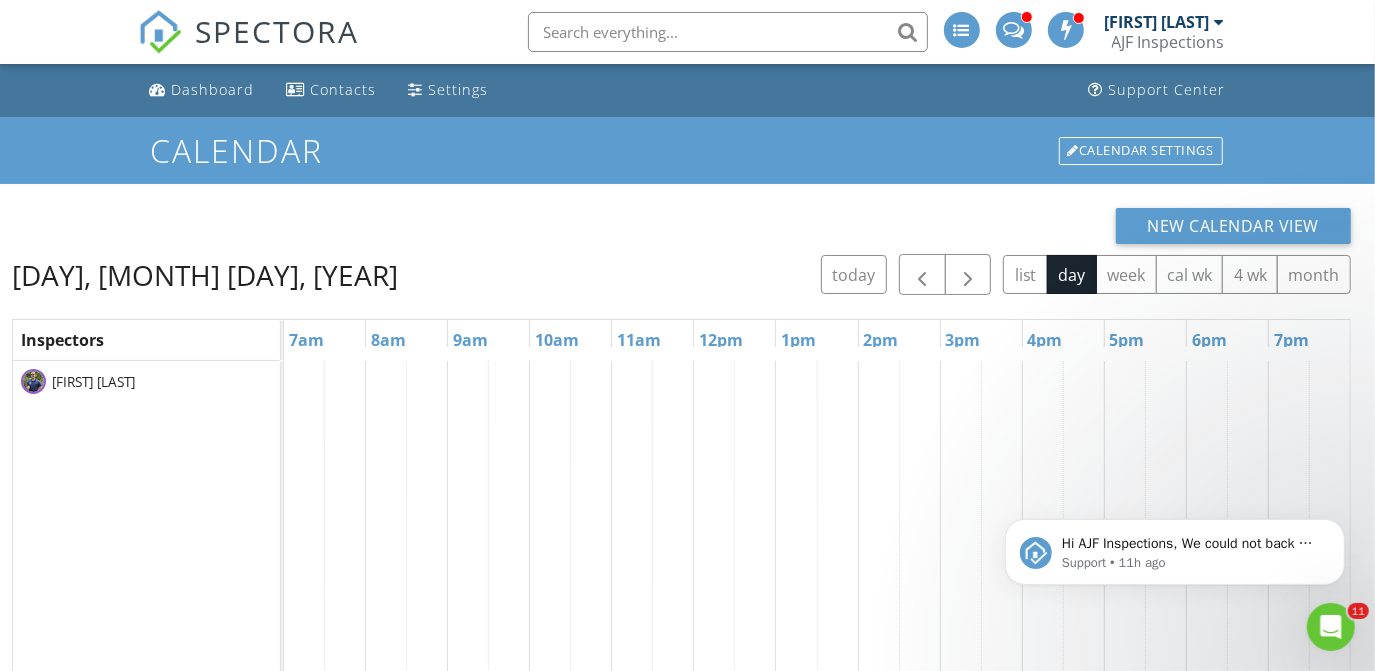 click on "[FIRST] [LAST]" at bounding box center [1157, 22] 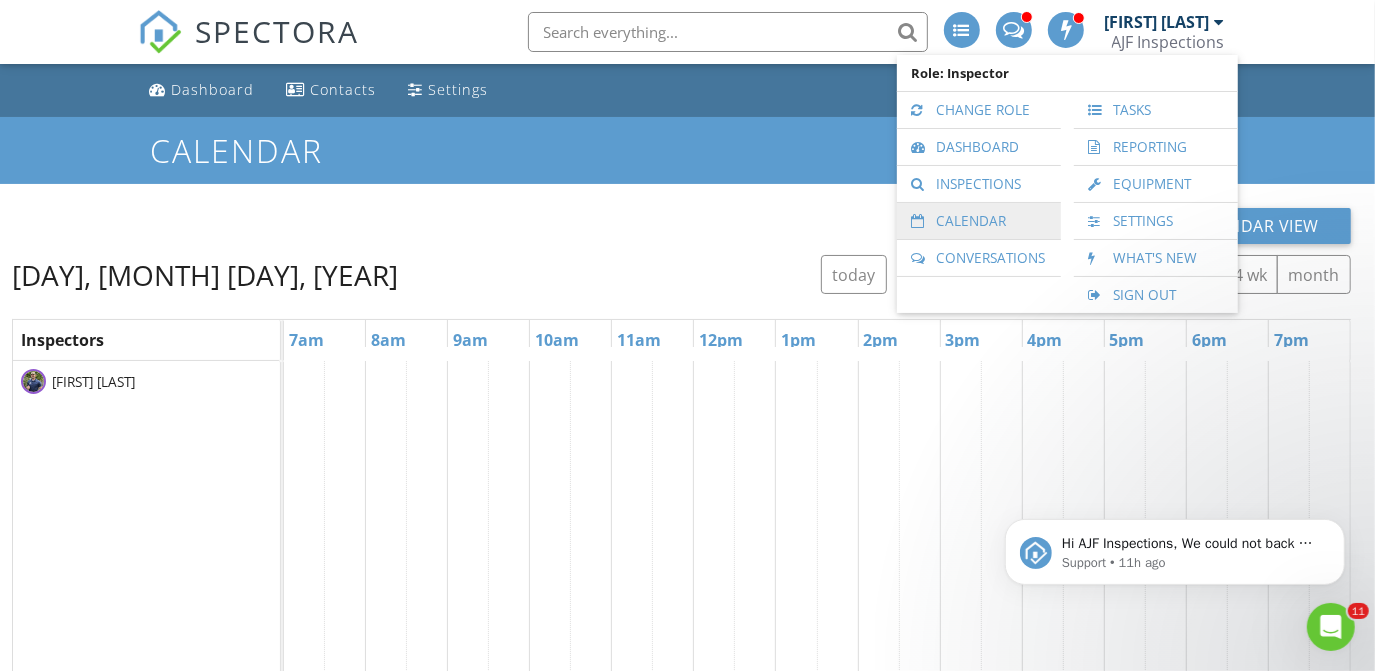 click on "Calendar" at bounding box center (979, 221) 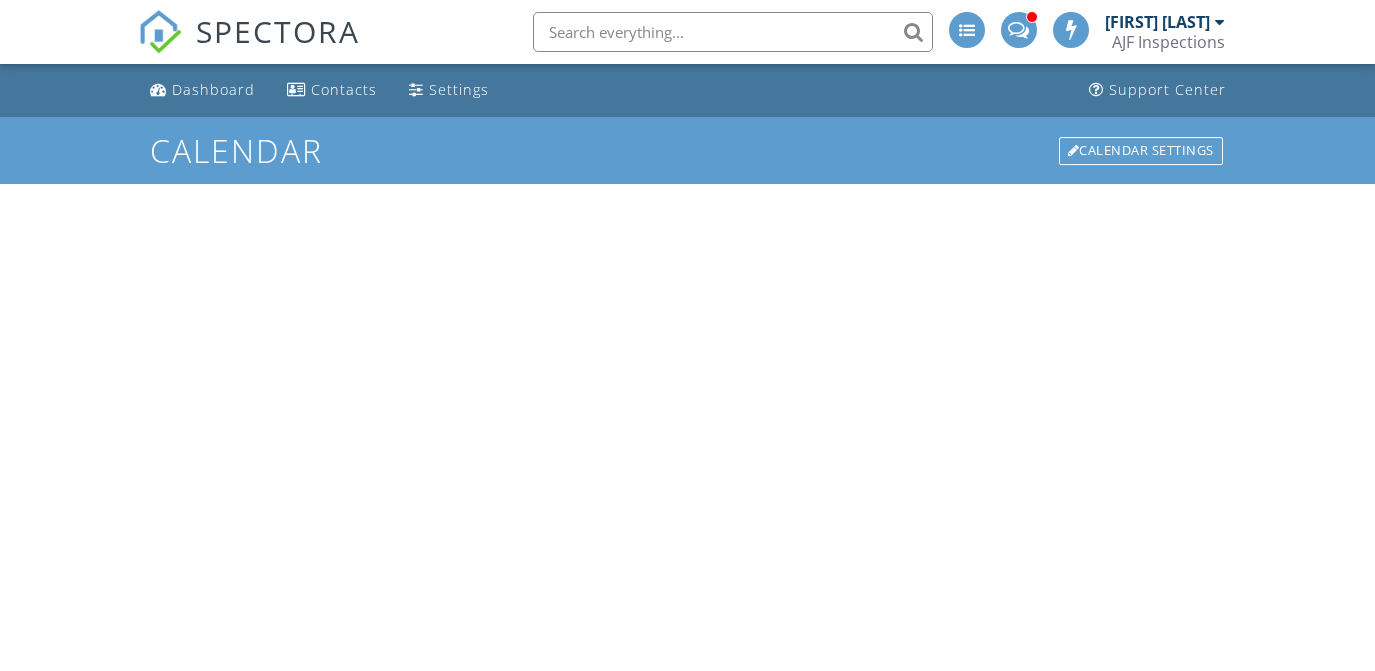 scroll, scrollTop: 0, scrollLeft: 0, axis: both 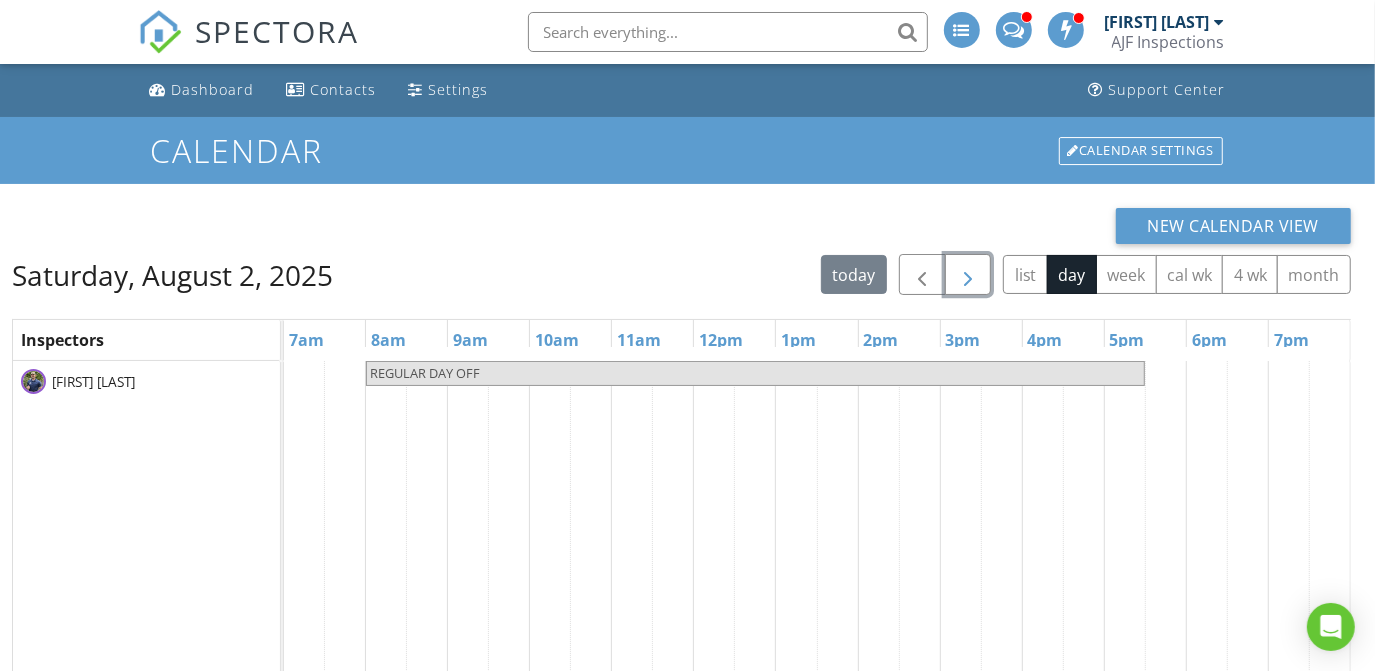 click at bounding box center (968, 275) 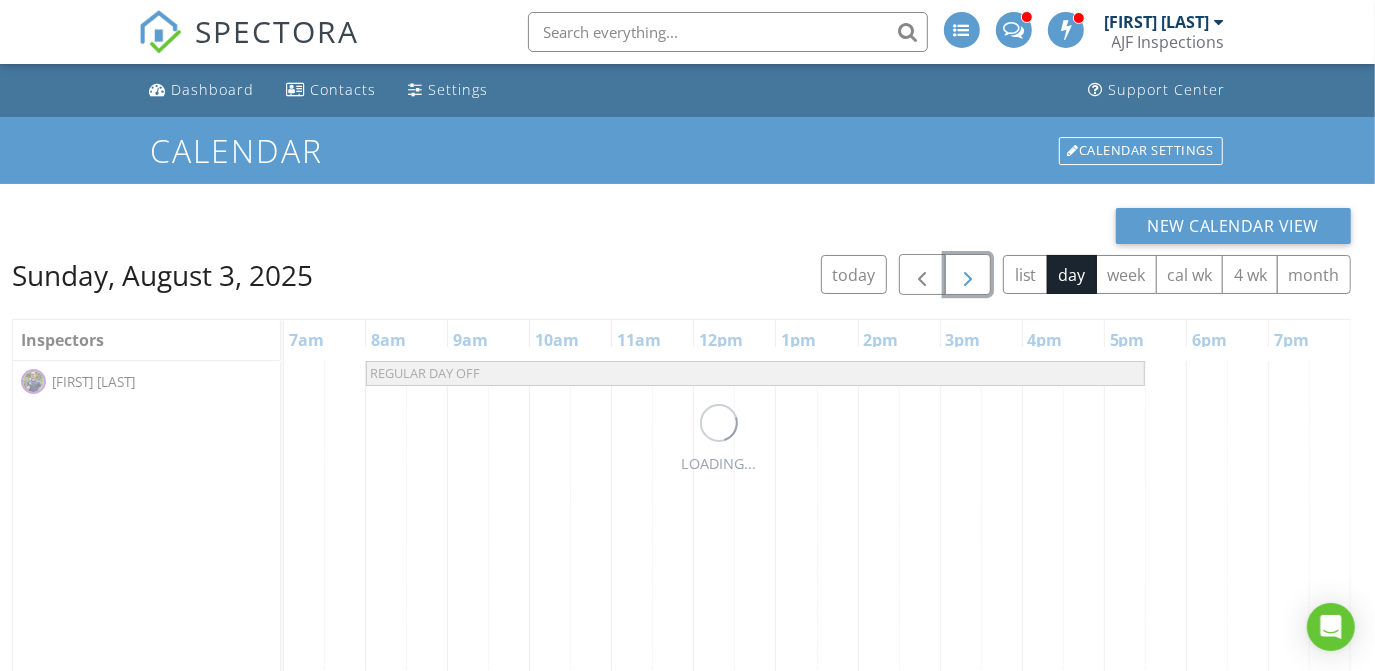 click at bounding box center [968, 275] 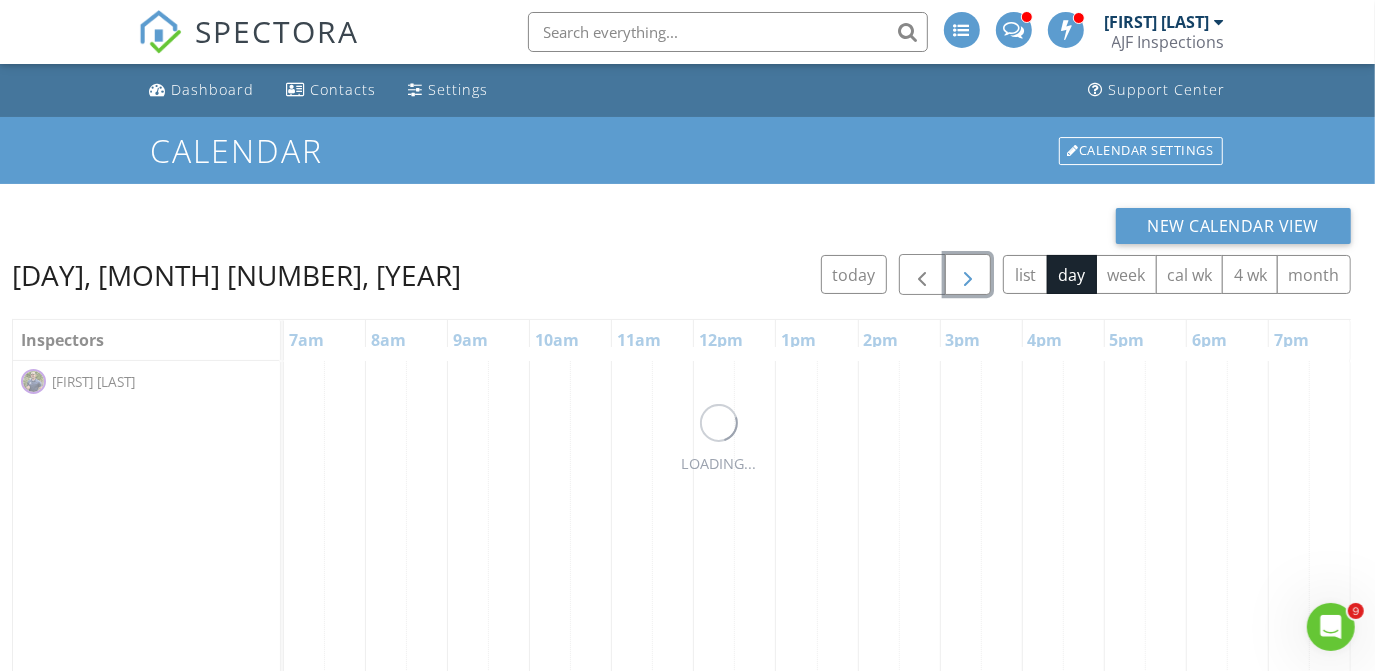 scroll, scrollTop: 0, scrollLeft: 0, axis: both 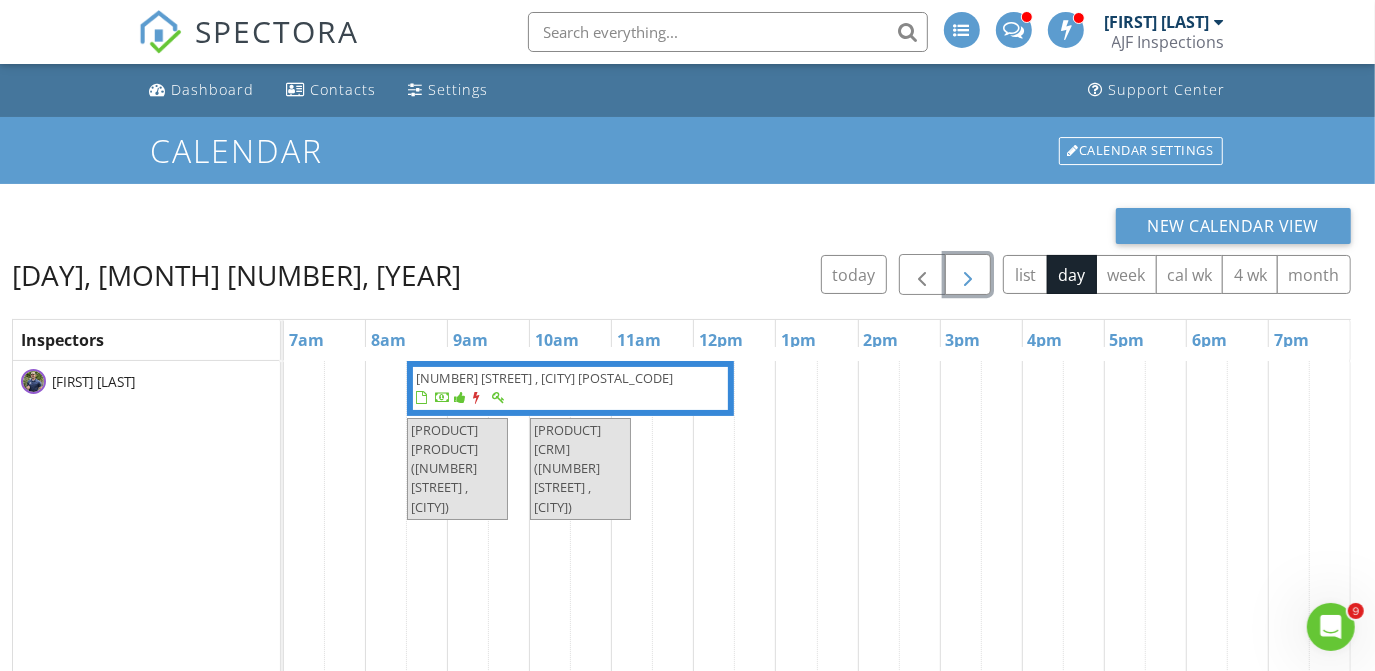 click at bounding box center [968, 275] 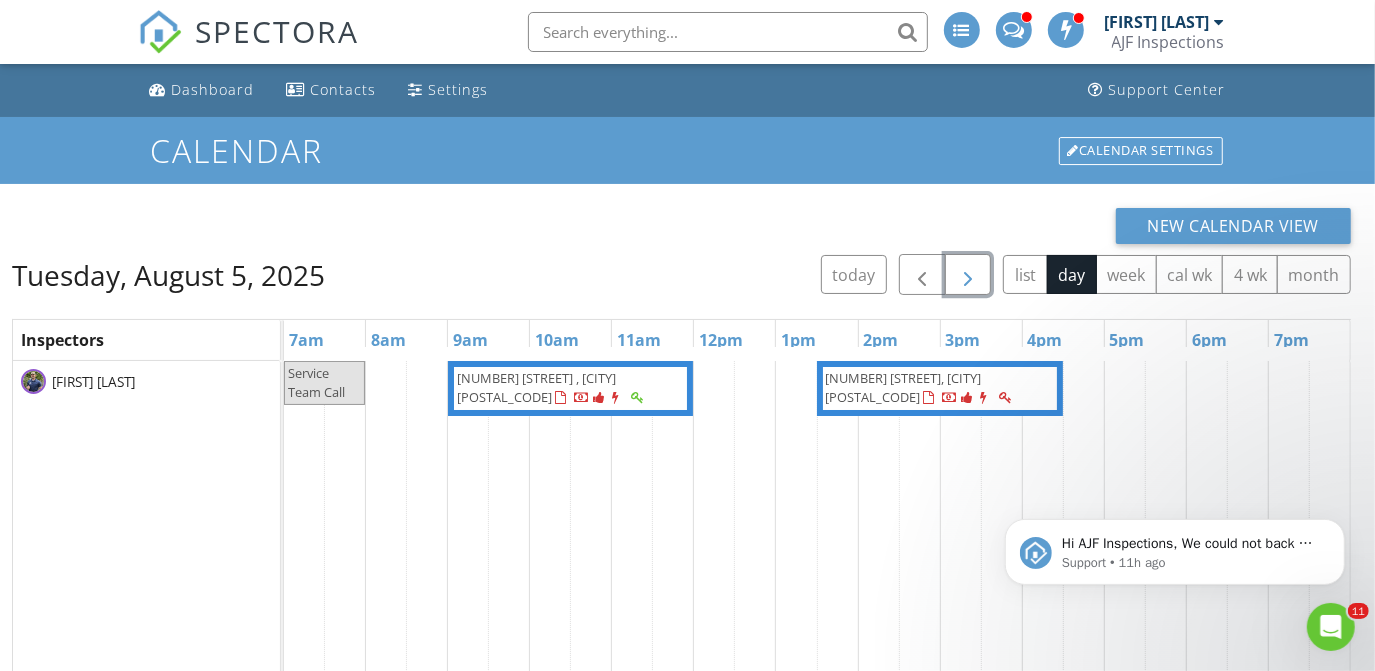 scroll, scrollTop: 0, scrollLeft: 0, axis: both 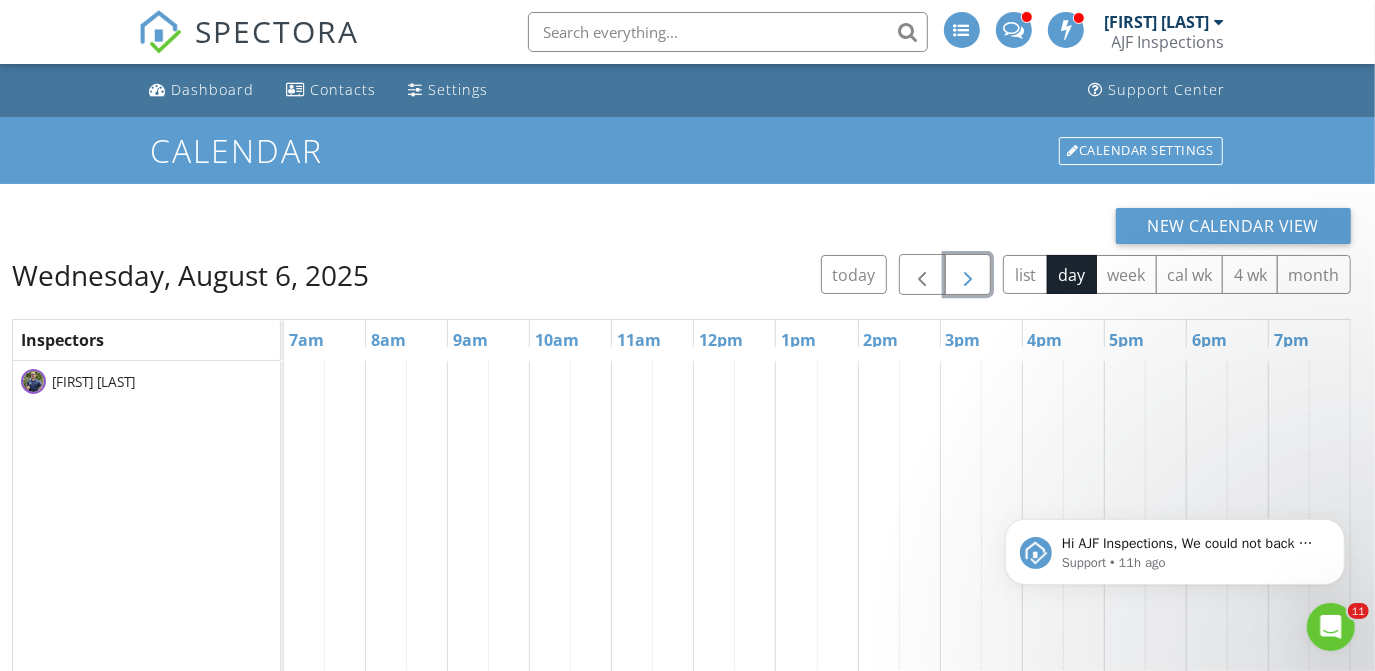 click at bounding box center [968, 274] 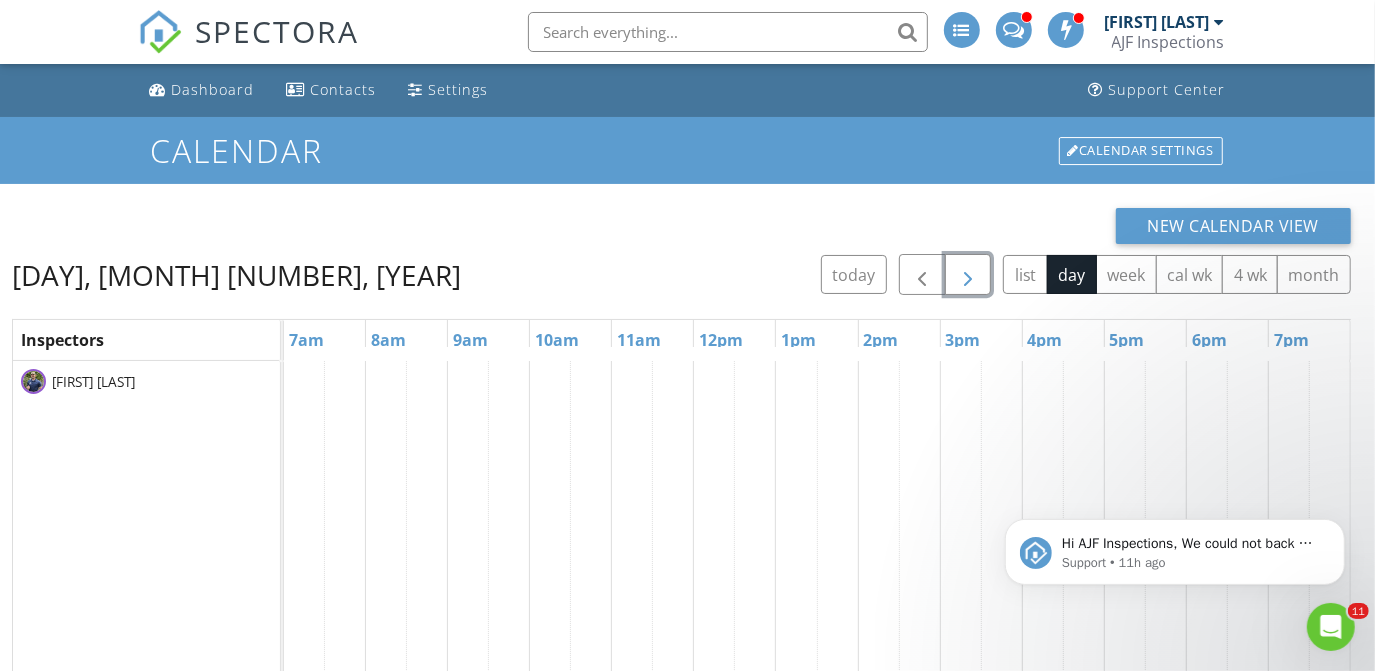 click at bounding box center (968, 274) 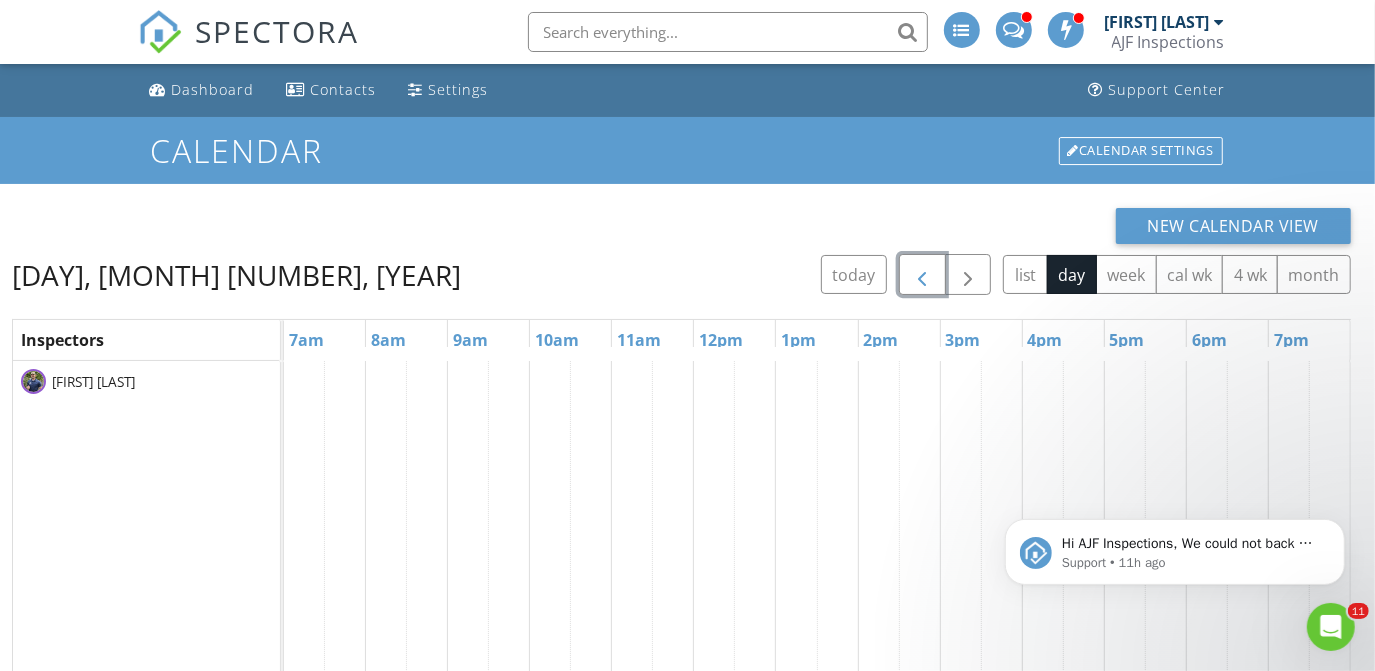 click at bounding box center (922, 275) 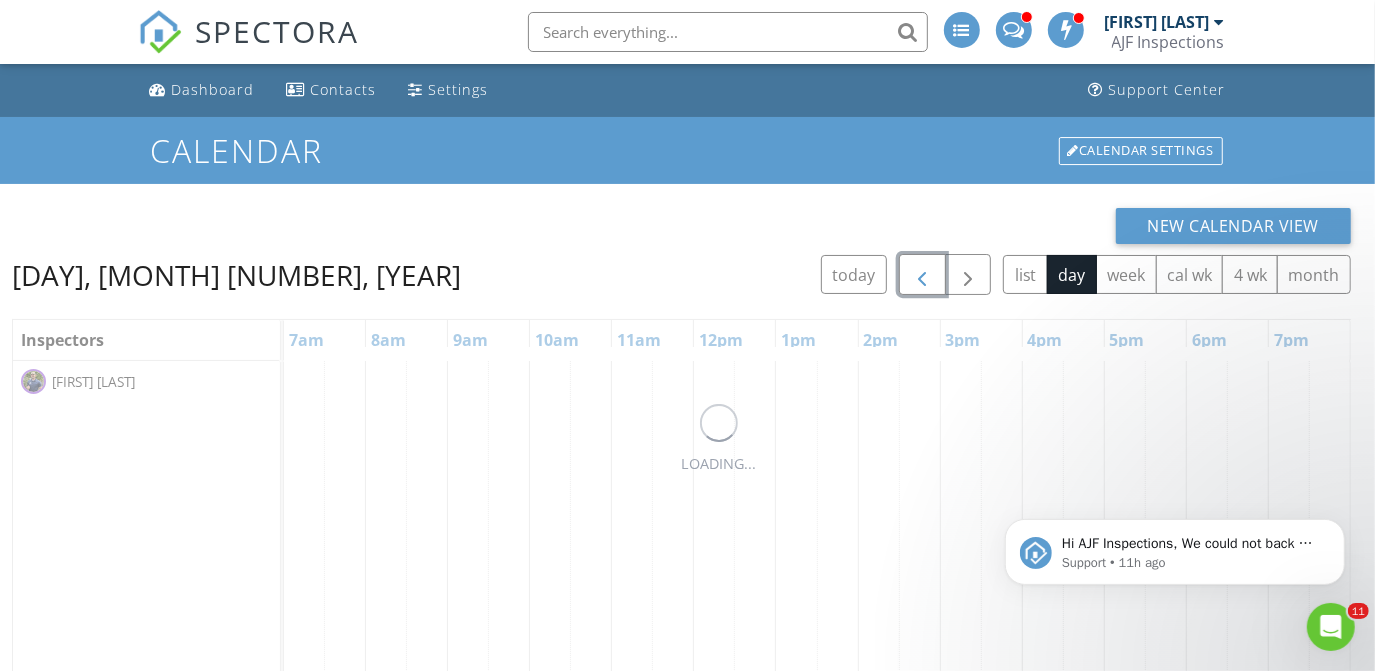 click at bounding box center (922, 275) 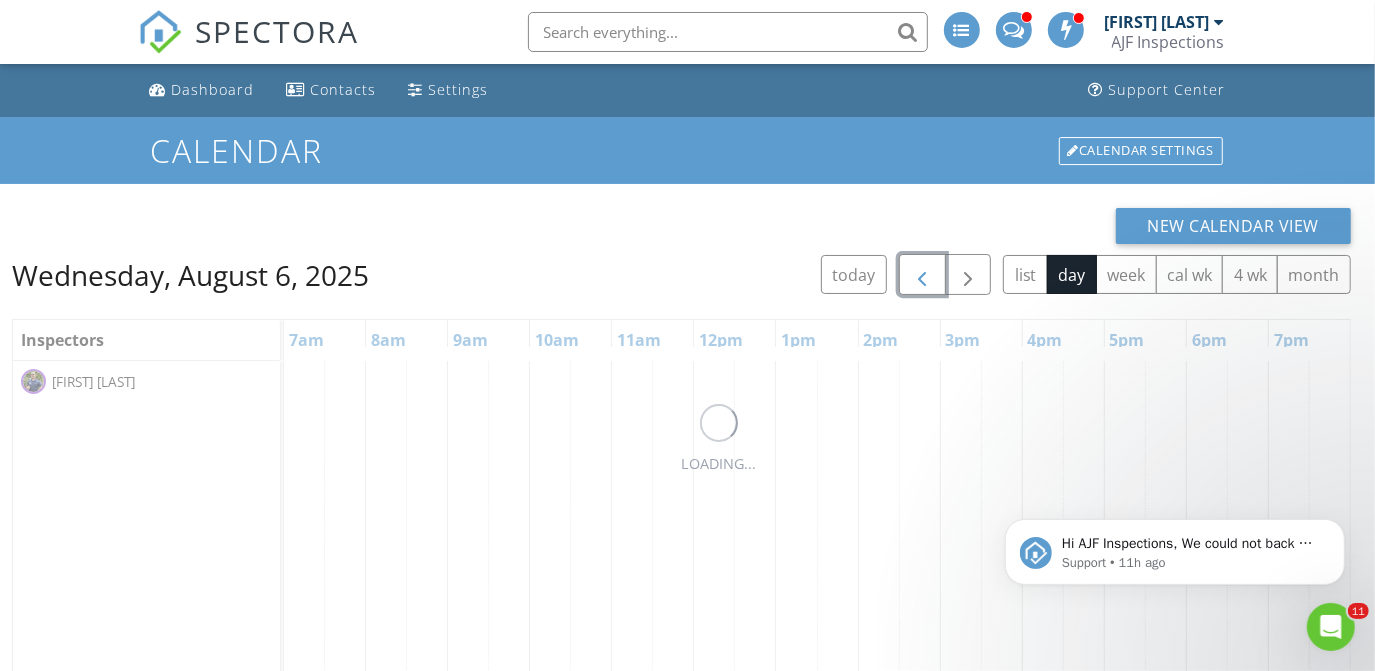 click at bounding box center [922, 275] 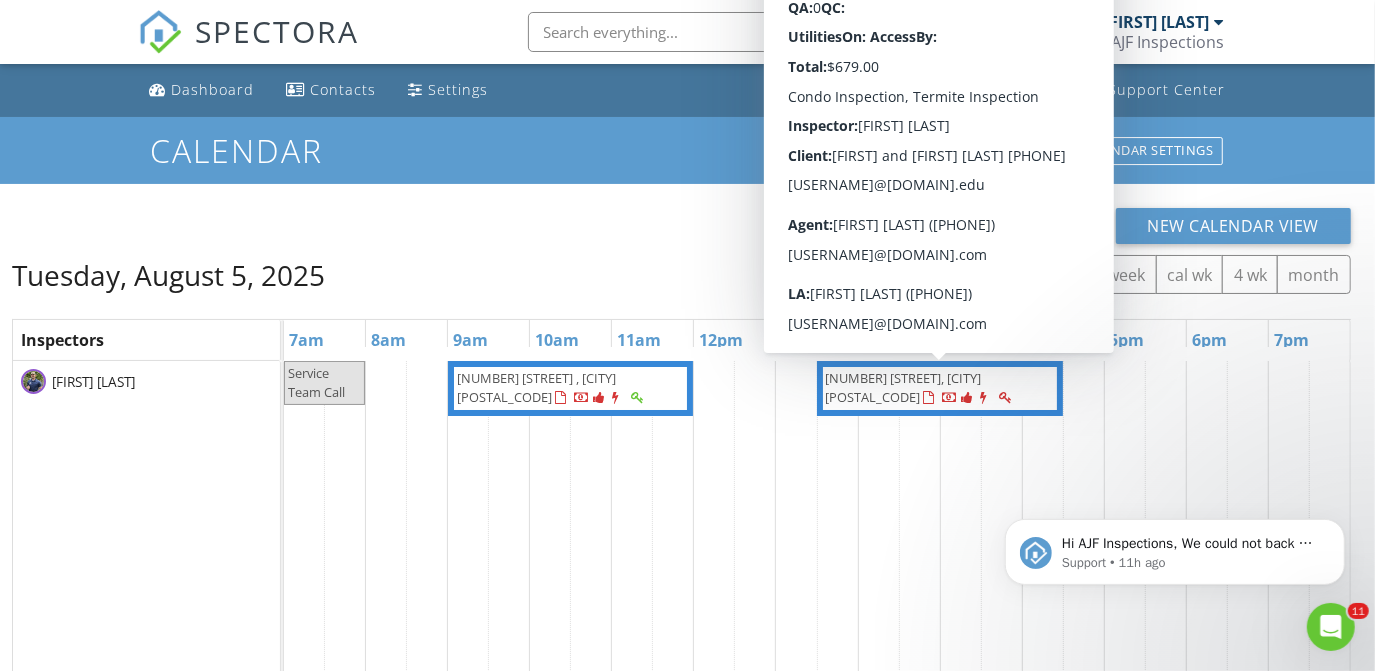 click at bounding box center [929, 398] 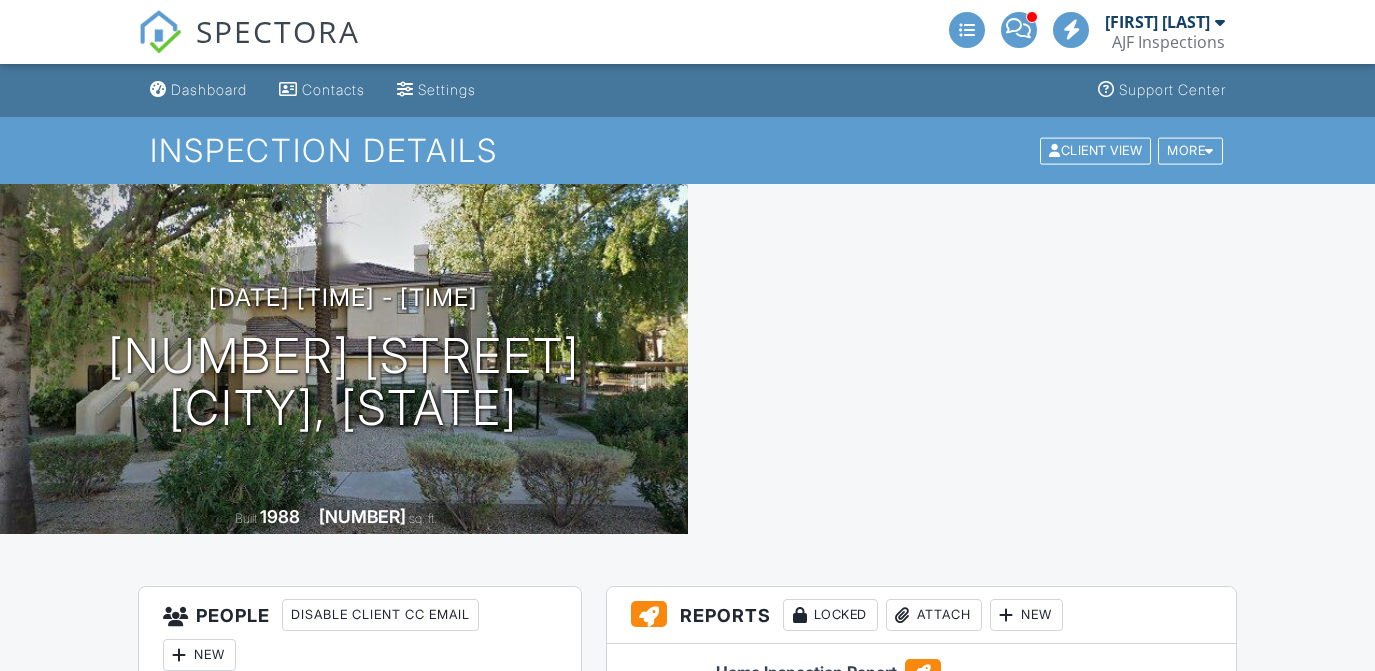 scroll, scrollTop: 0, scrollLeft: 0, axis: both 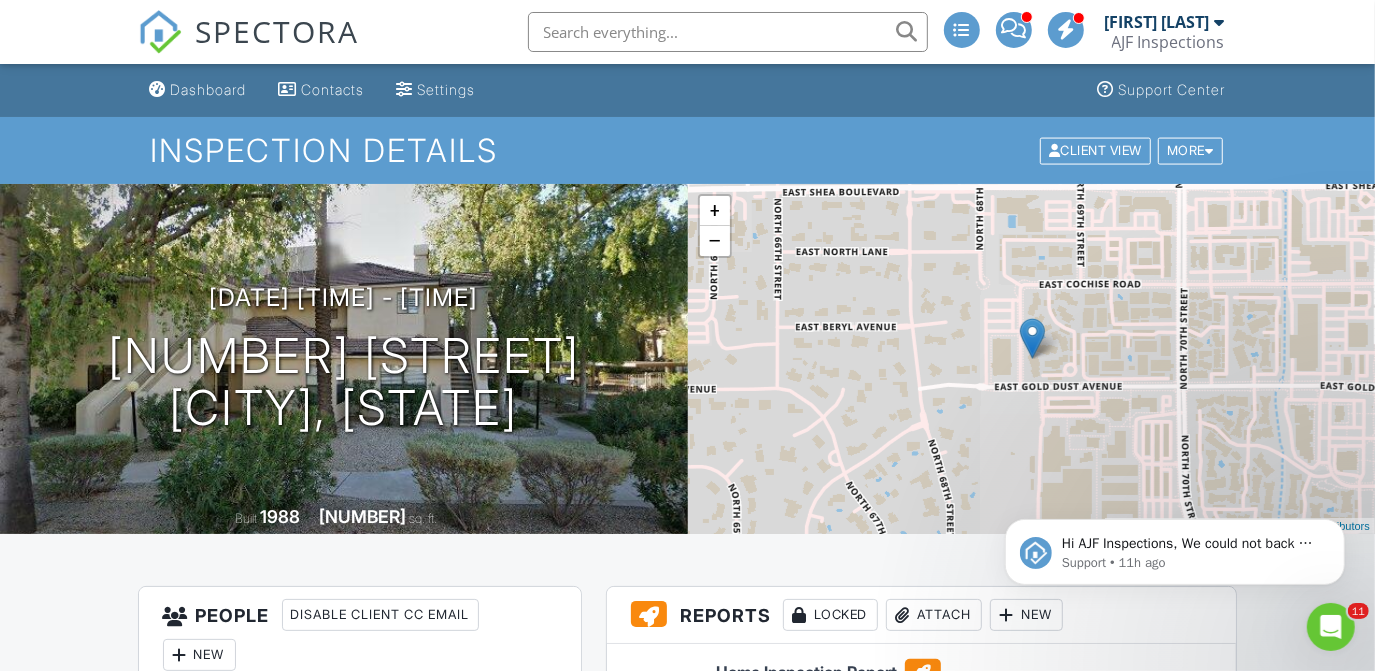 click on "SPECTORA
[FIRST] [LAST]
AJF Inspections
Role:
Inspector
Change Role
Dashboard
Inspections
Calendar
Conversations
Tasks
Reporting
Equipment
Settings
What's New
Sign Out" at bounding box center (687, 32) 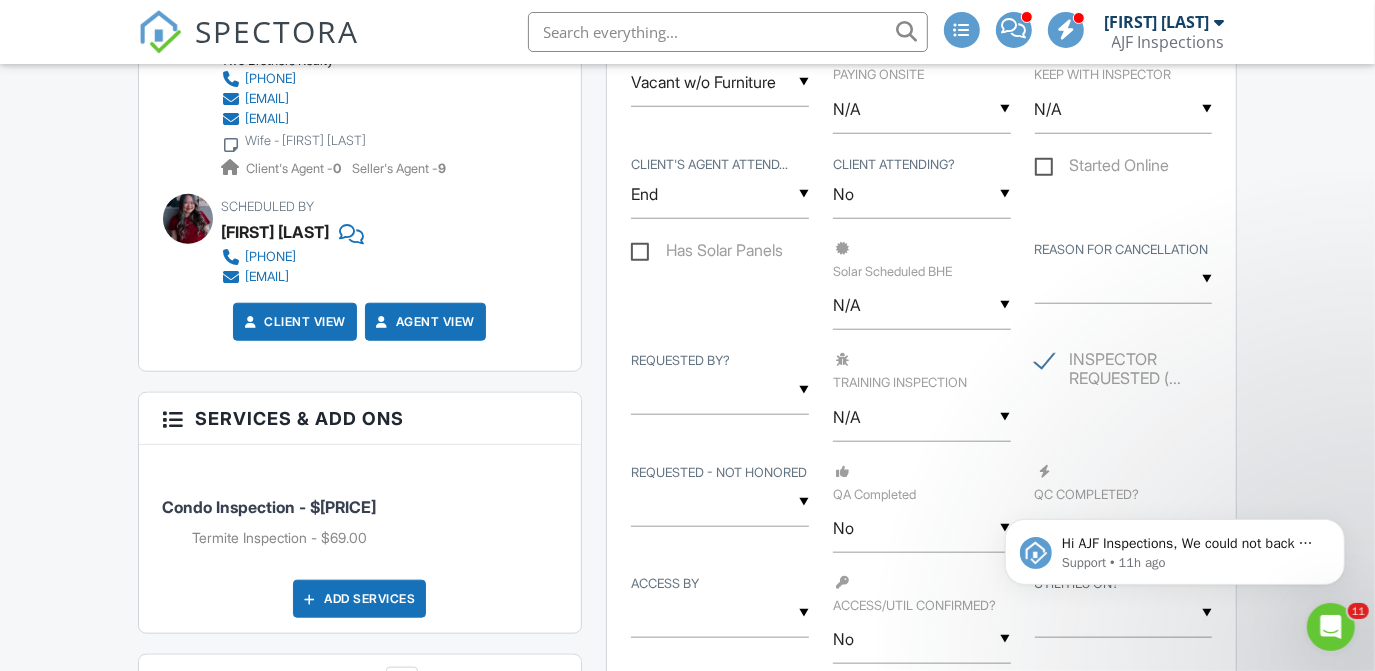 scroll, scrollTop: 0, scrollLeft: 0, axis: both 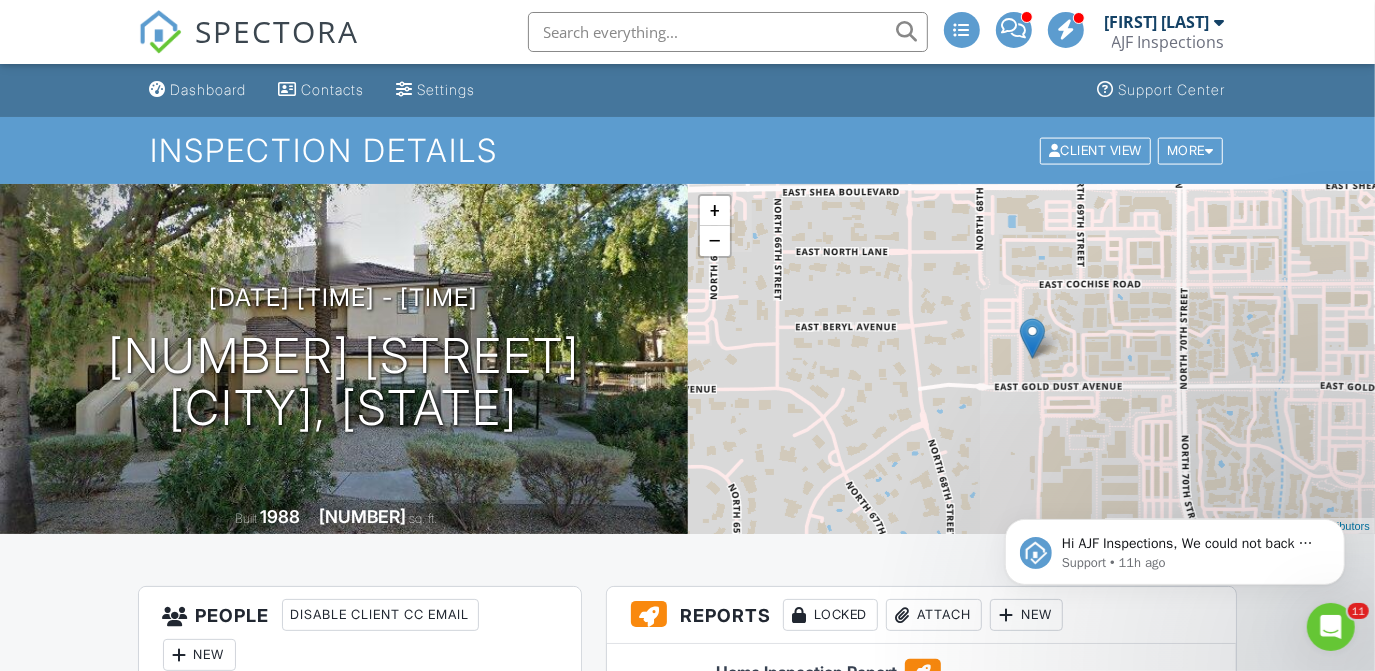 click on "[FIRST] [LAST]" at bounding box center (1157, 22) 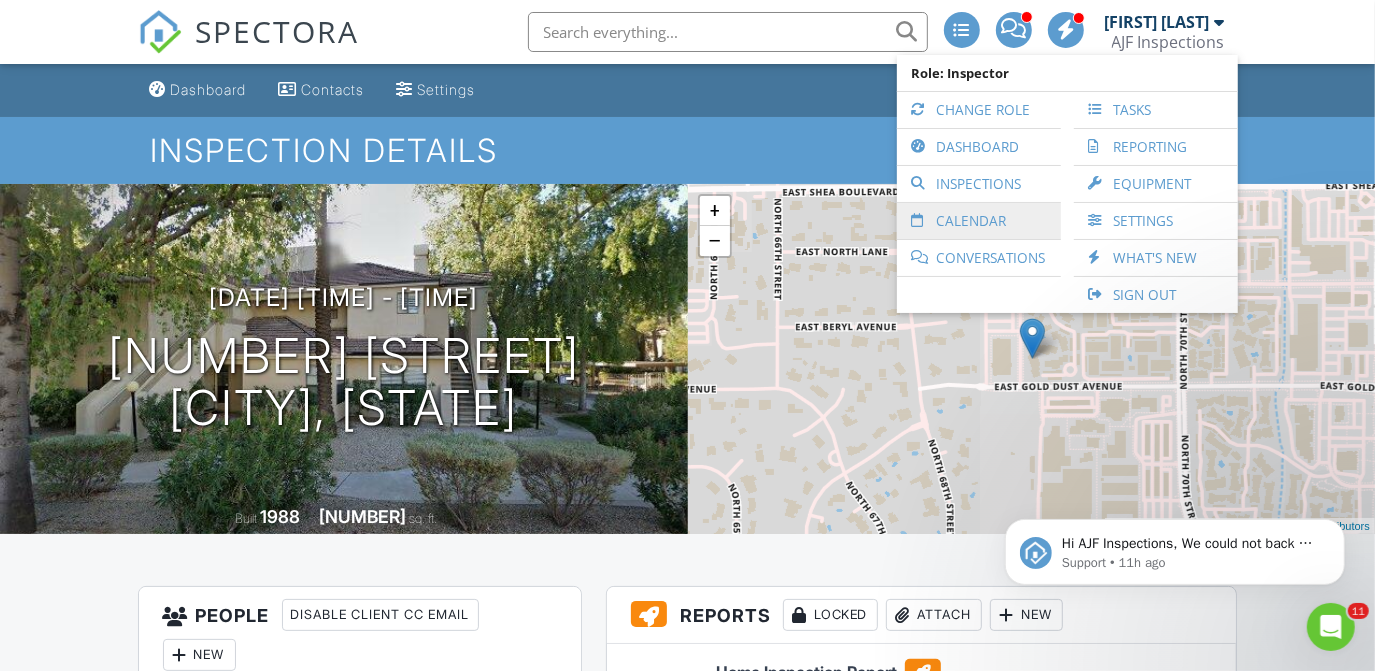 click on "Calendar" at bounding box center [979, 221] 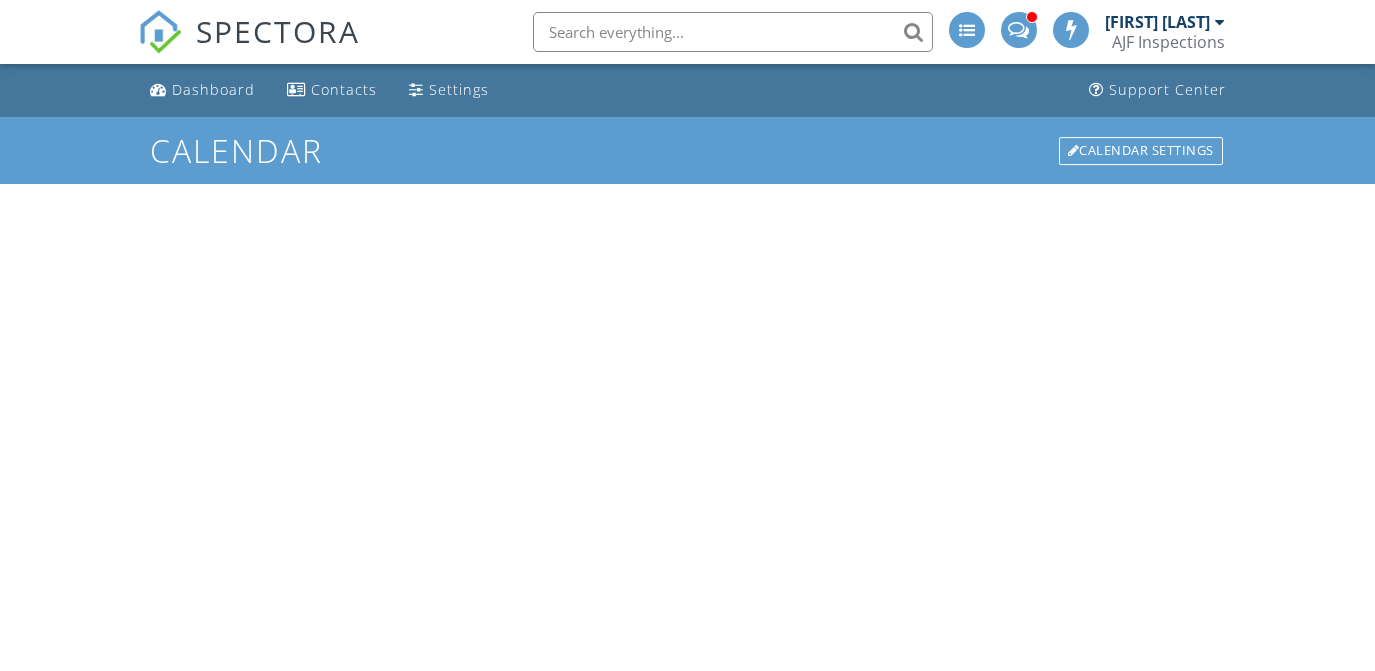 scroll, scrollTop: 0, scrollLeft: 0, axis: both 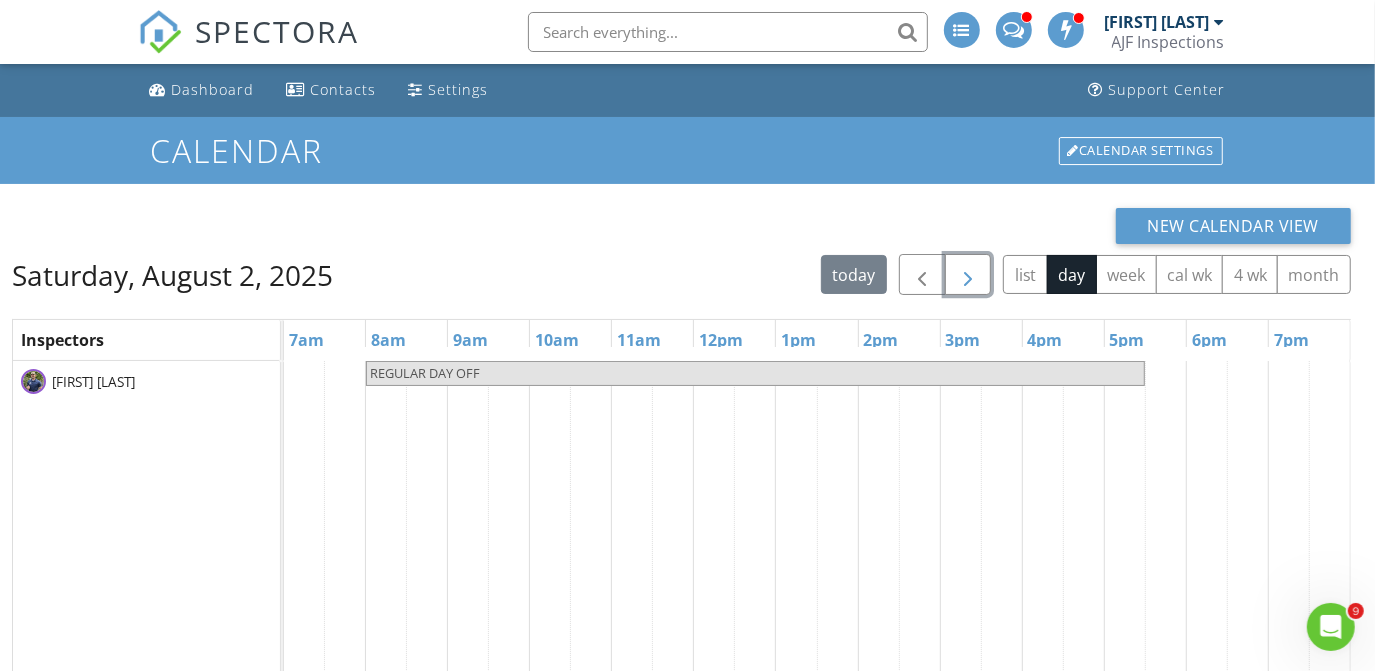 click at bounding box center (968, 275) 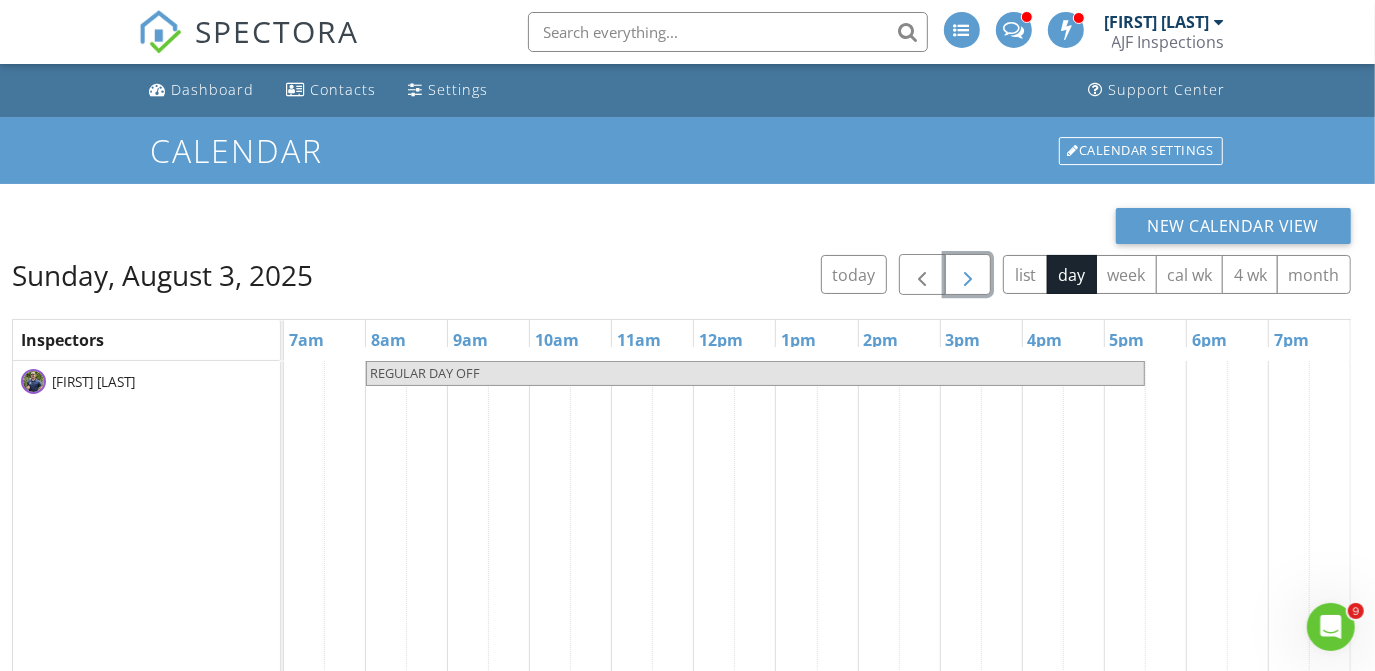 click at bounding box center [968, 275] 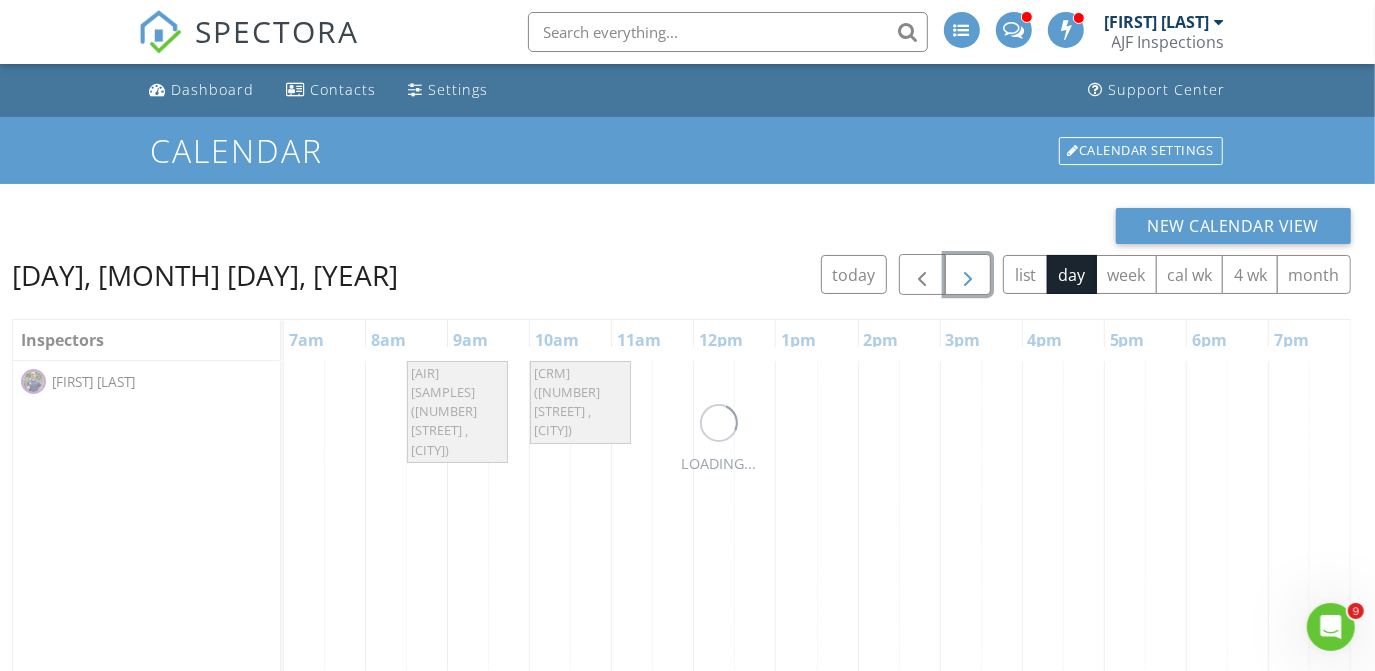click at bounding box center (968, 275) 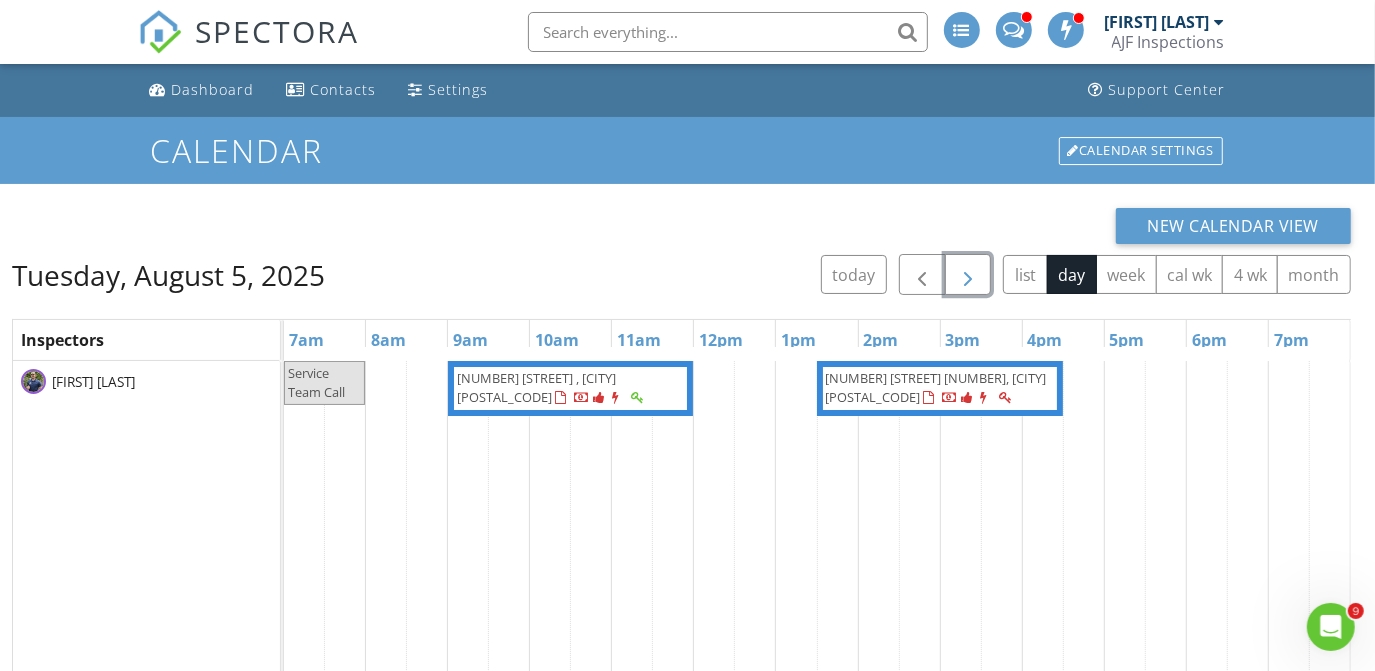 click at bounding box center [968, 275] 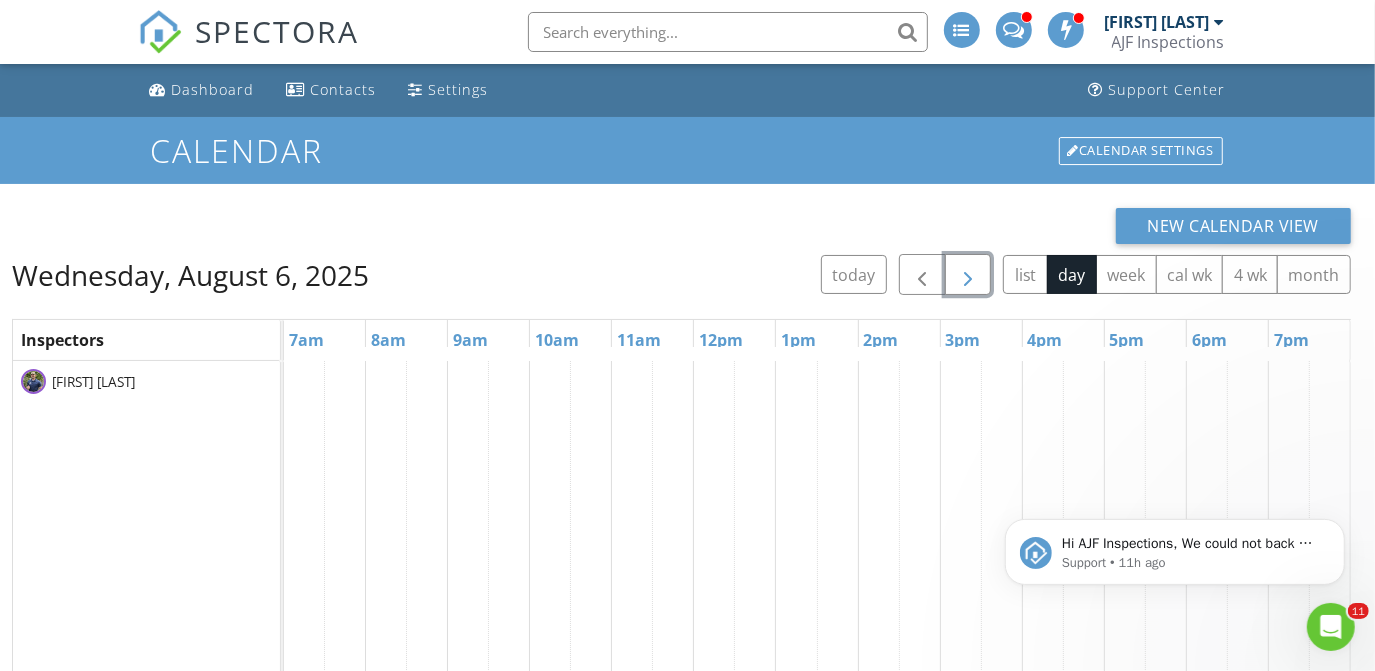 scroll, scrollTop: 0, scrollLeft: 0, axis: both 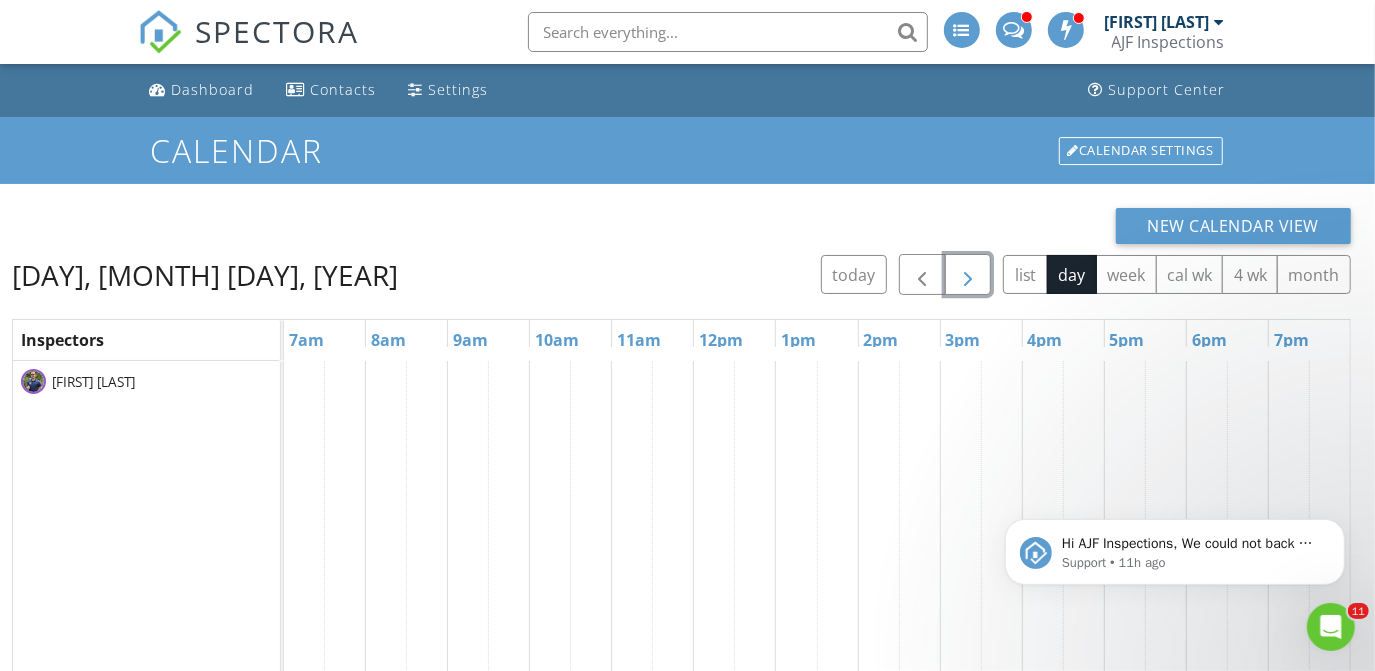 click at bounding box center [968, 275] 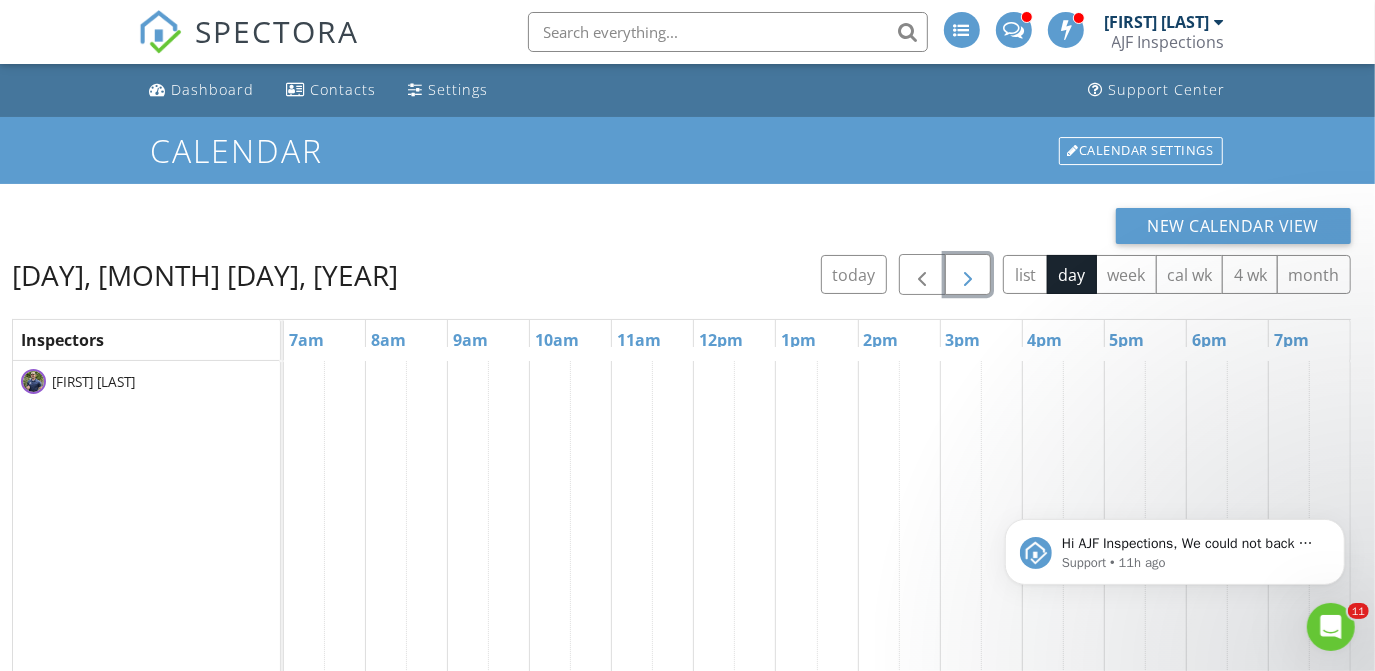 click at bounding box center [968, 275] 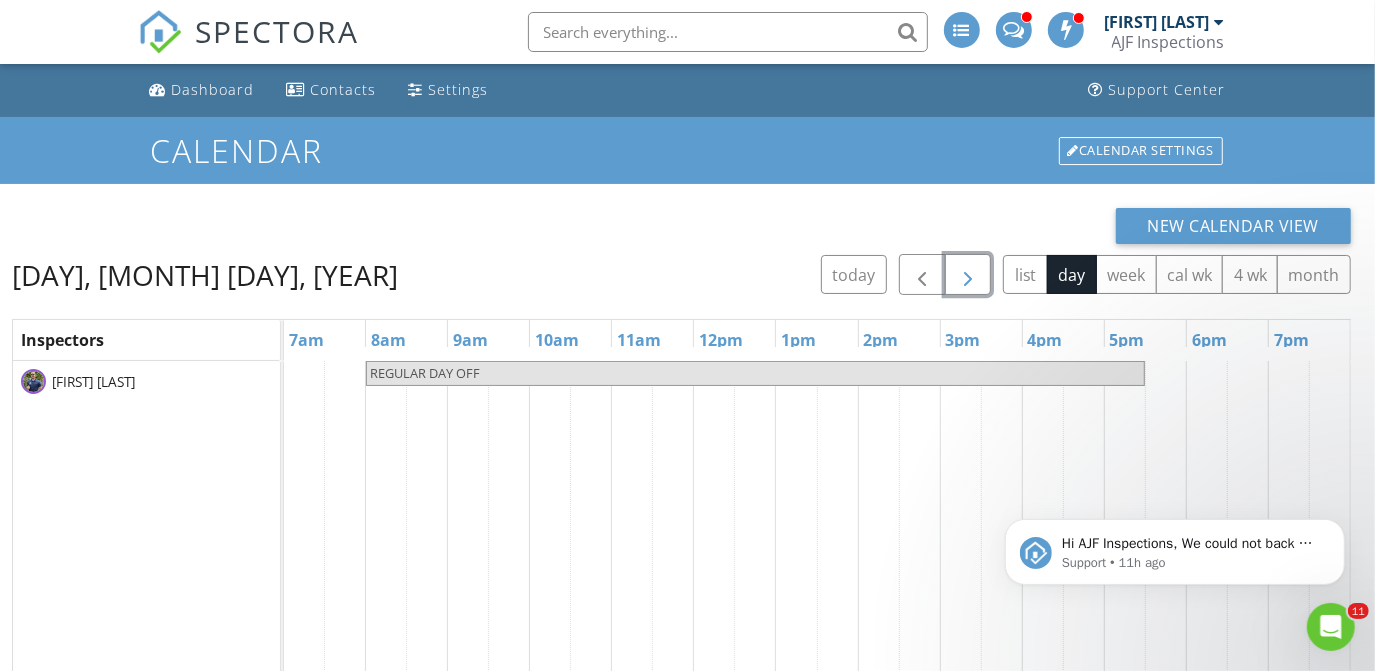 click at bounding box center (968, 275) 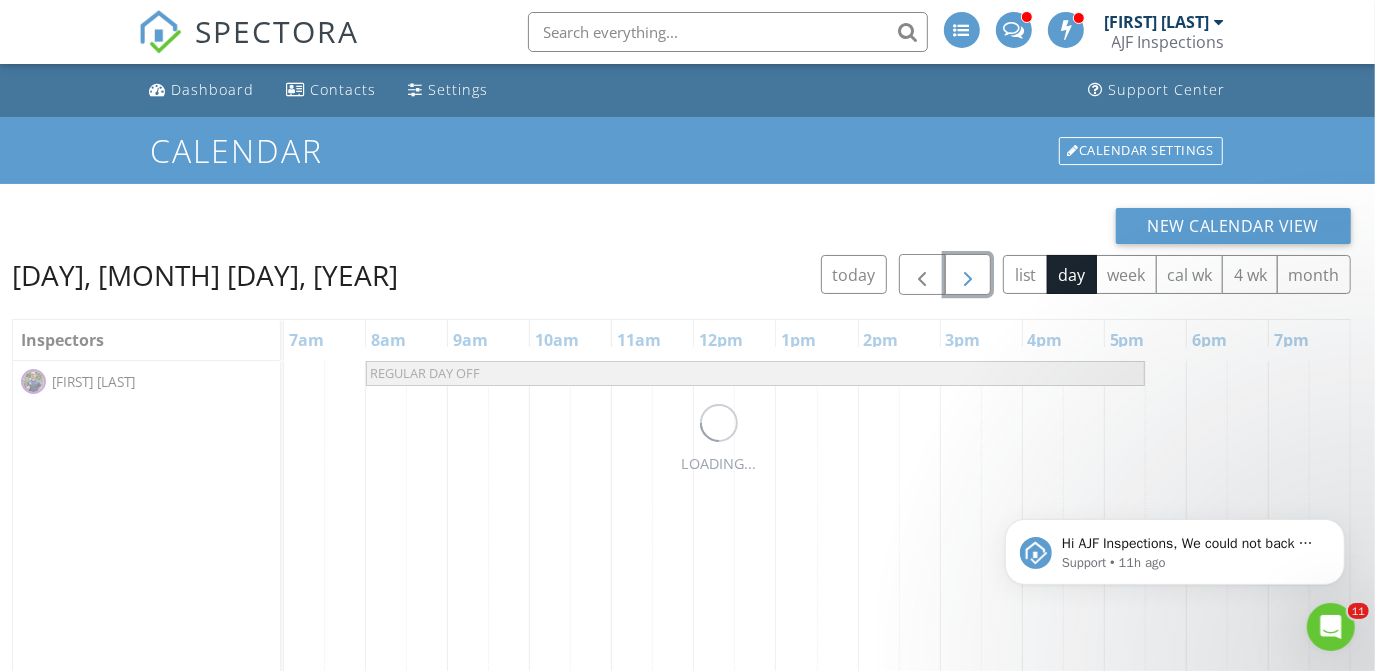 click at bounding box center [968, 275] 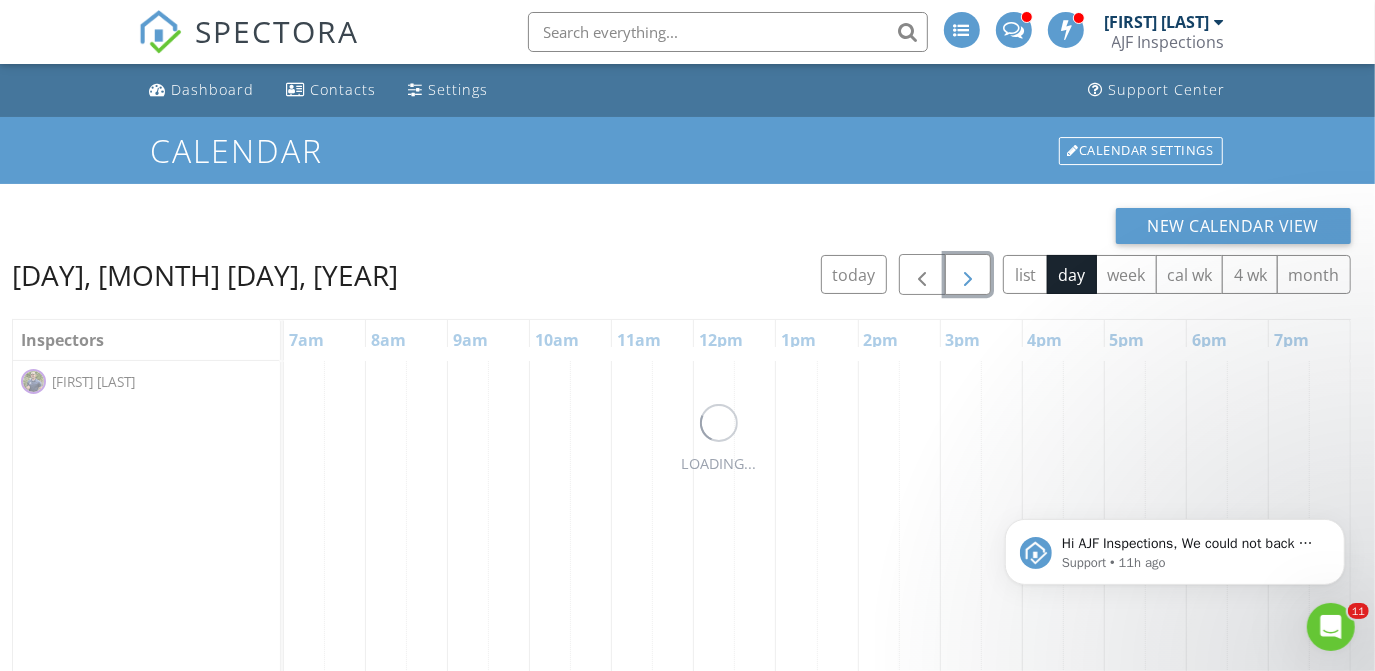 click at bounding box center (968, 275) 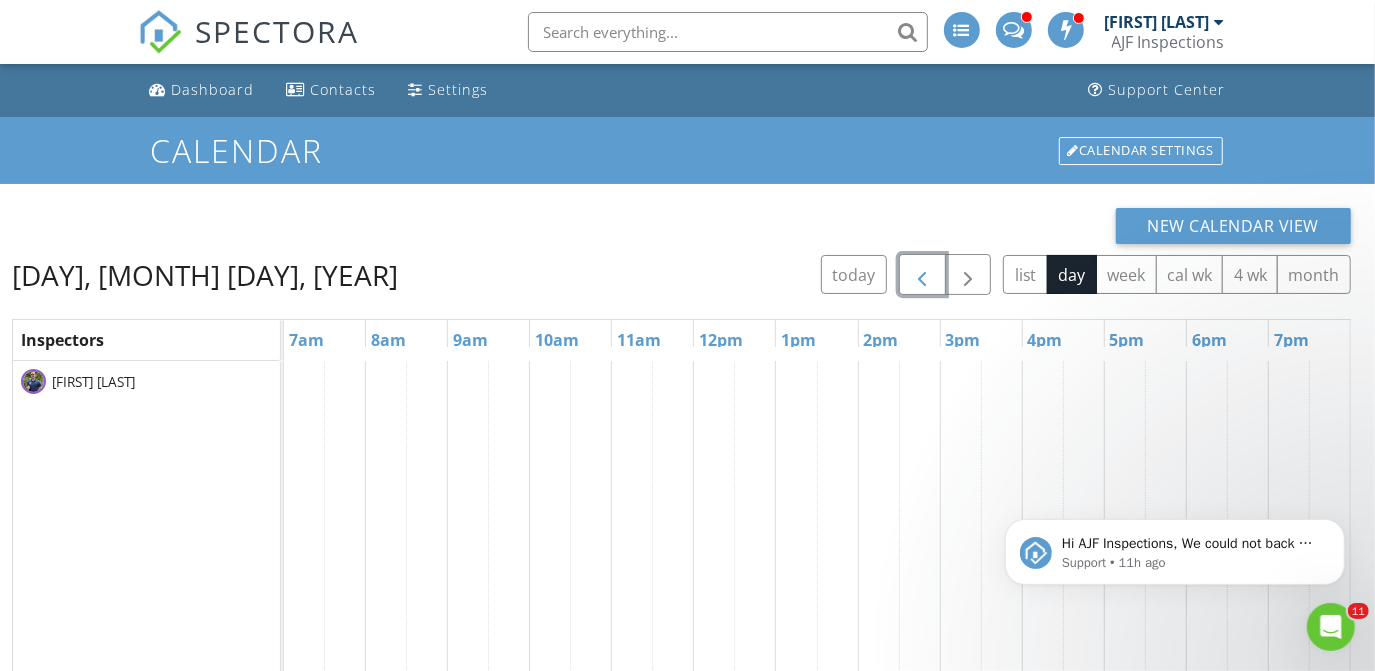 click at bounding box center (922, 275) 